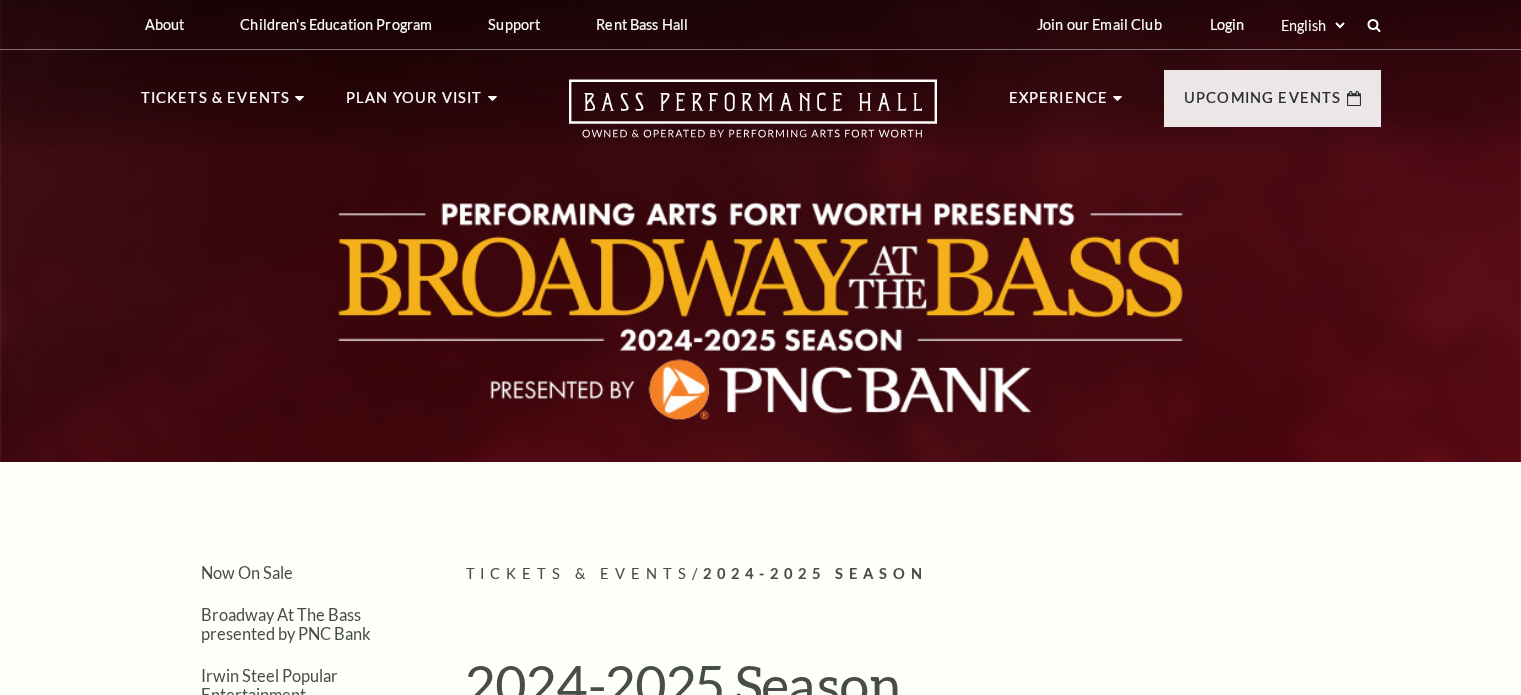 scroll, scrollTop: 322, scrollLeft: 0, axis: vertical 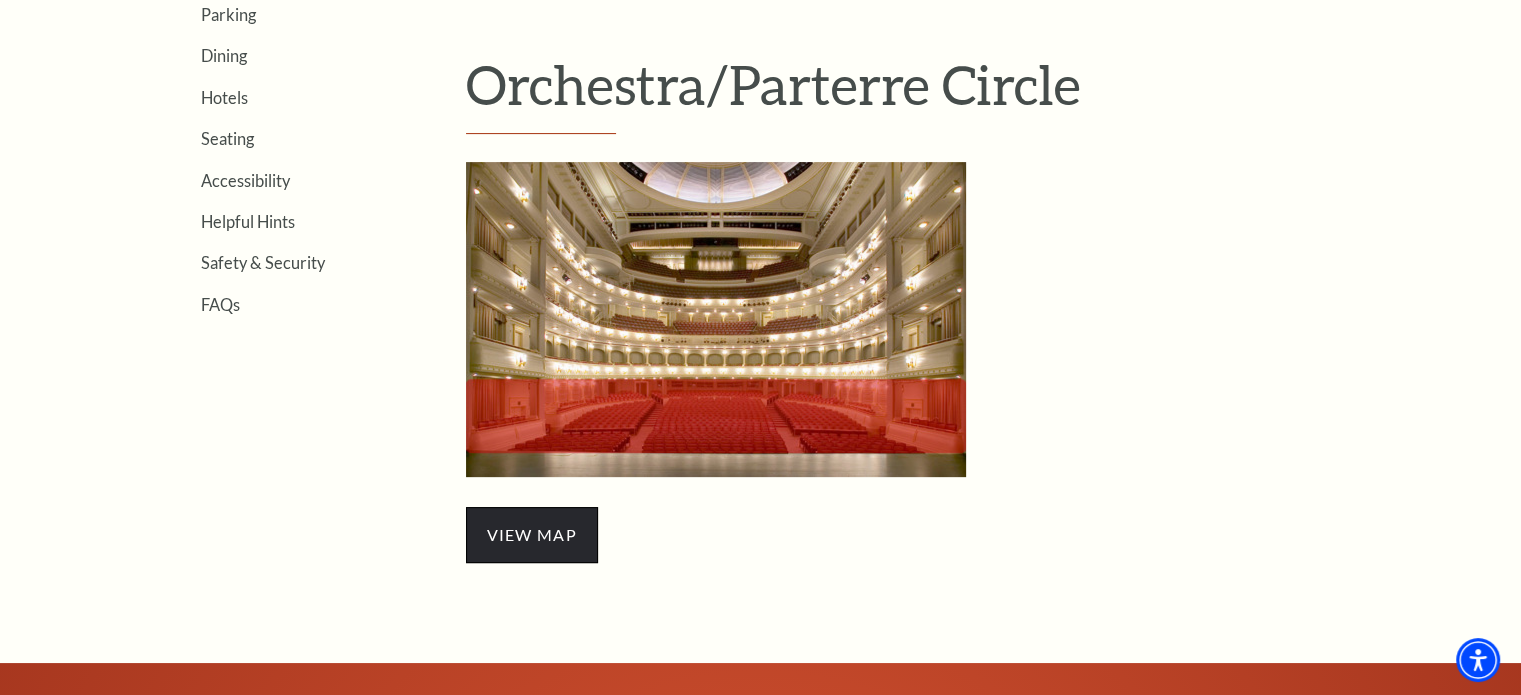 click on "view map" at bounding box center [532, 535] 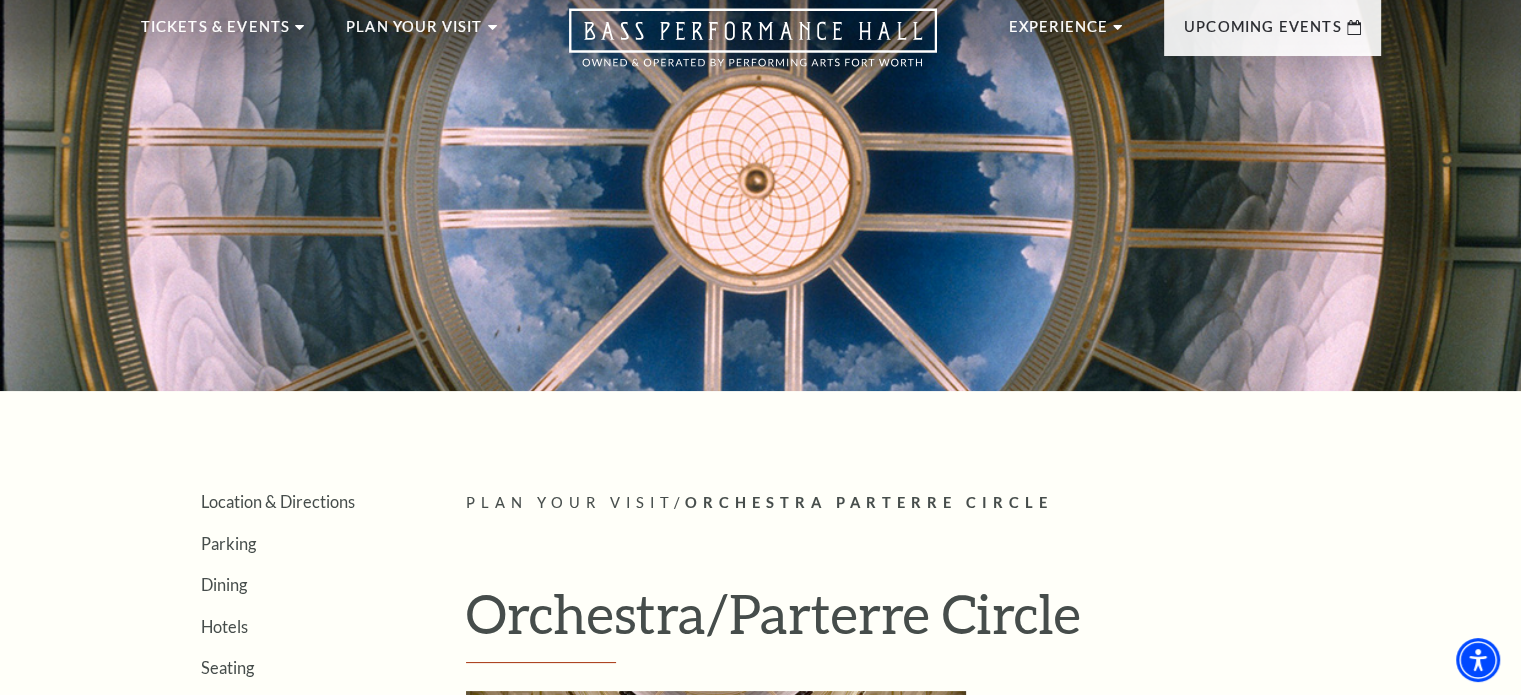 scroll, scrollTop: 0, scrollLeft: 0, axis: both 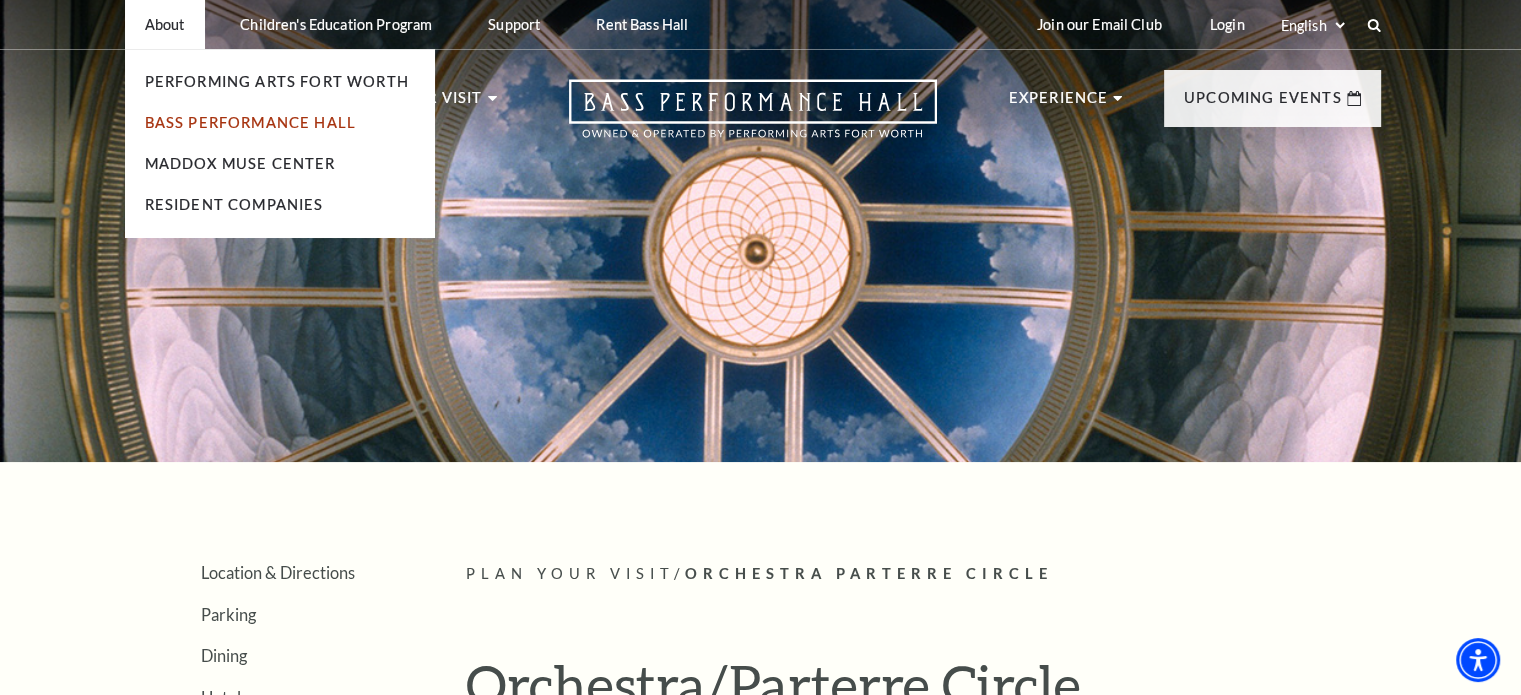 click on "Bass Performance Hall" at bounding box center [251, 122] 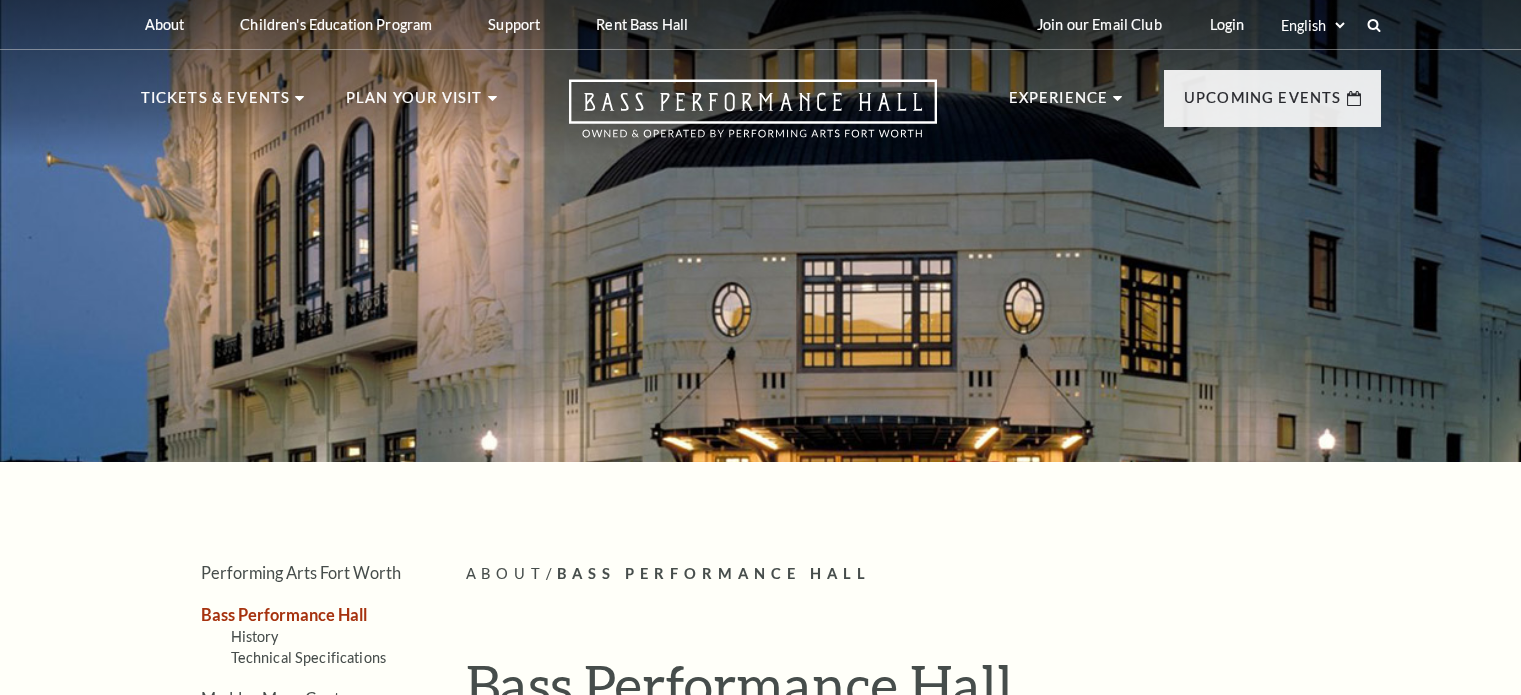 scroll, scrollTop: 0, scrollLeft: 0, axis: both 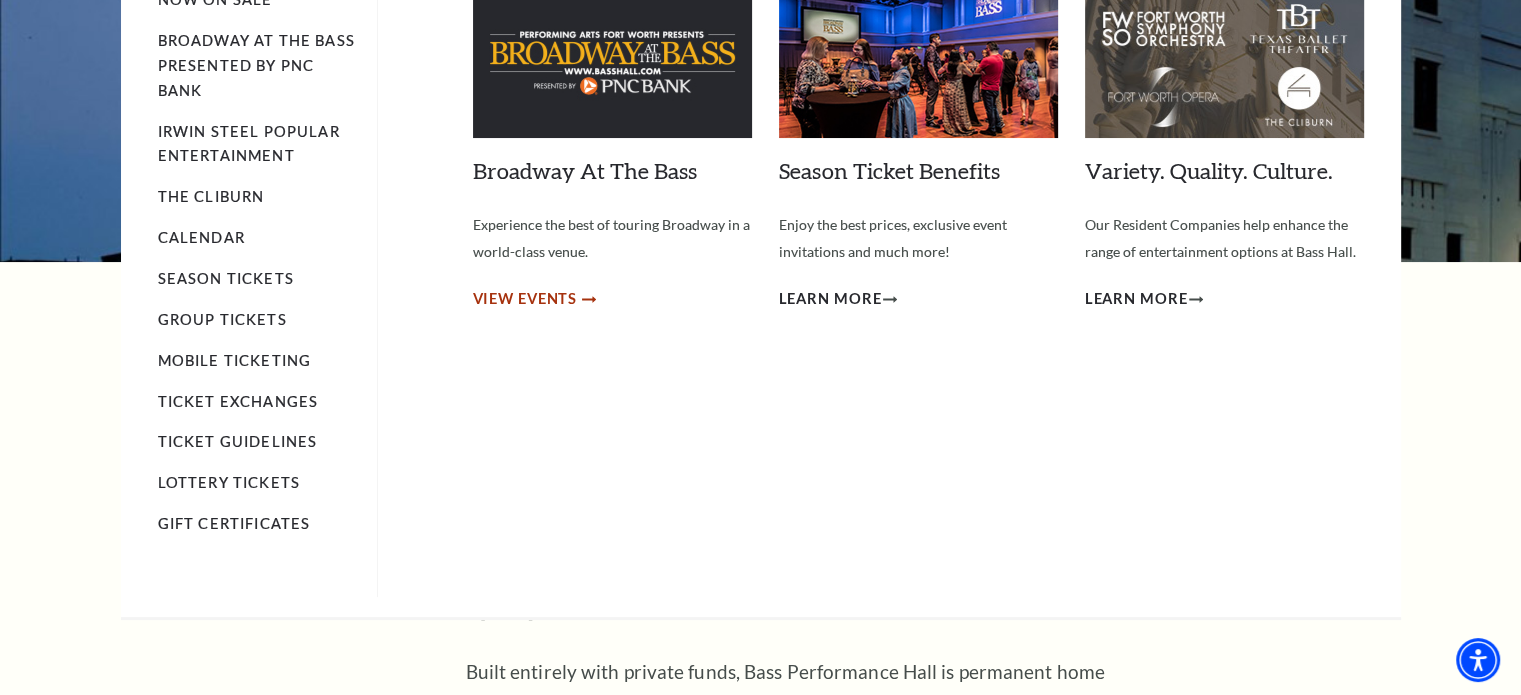 click on "View Events" at bounding box center [525, 299] 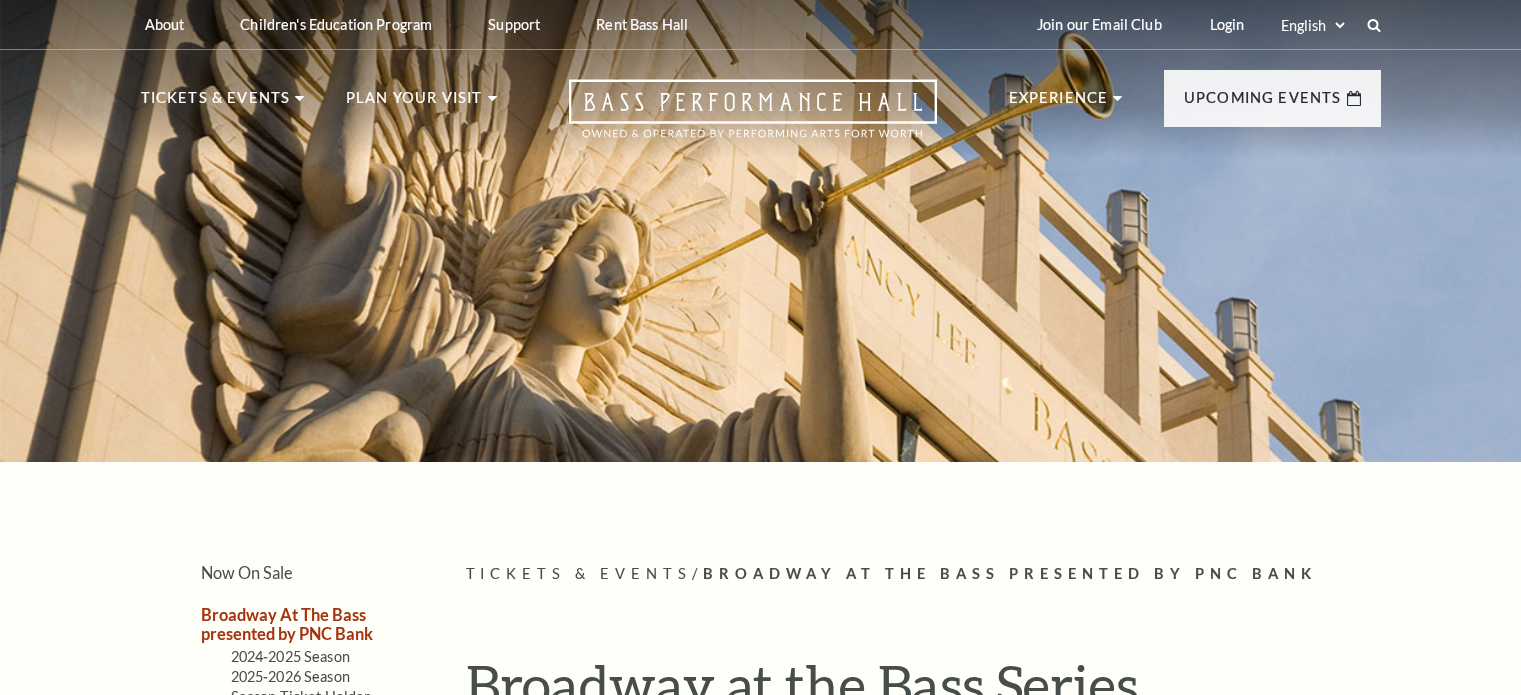 scroll, scrollTop: 0, scrollLeft: 0, axis: both 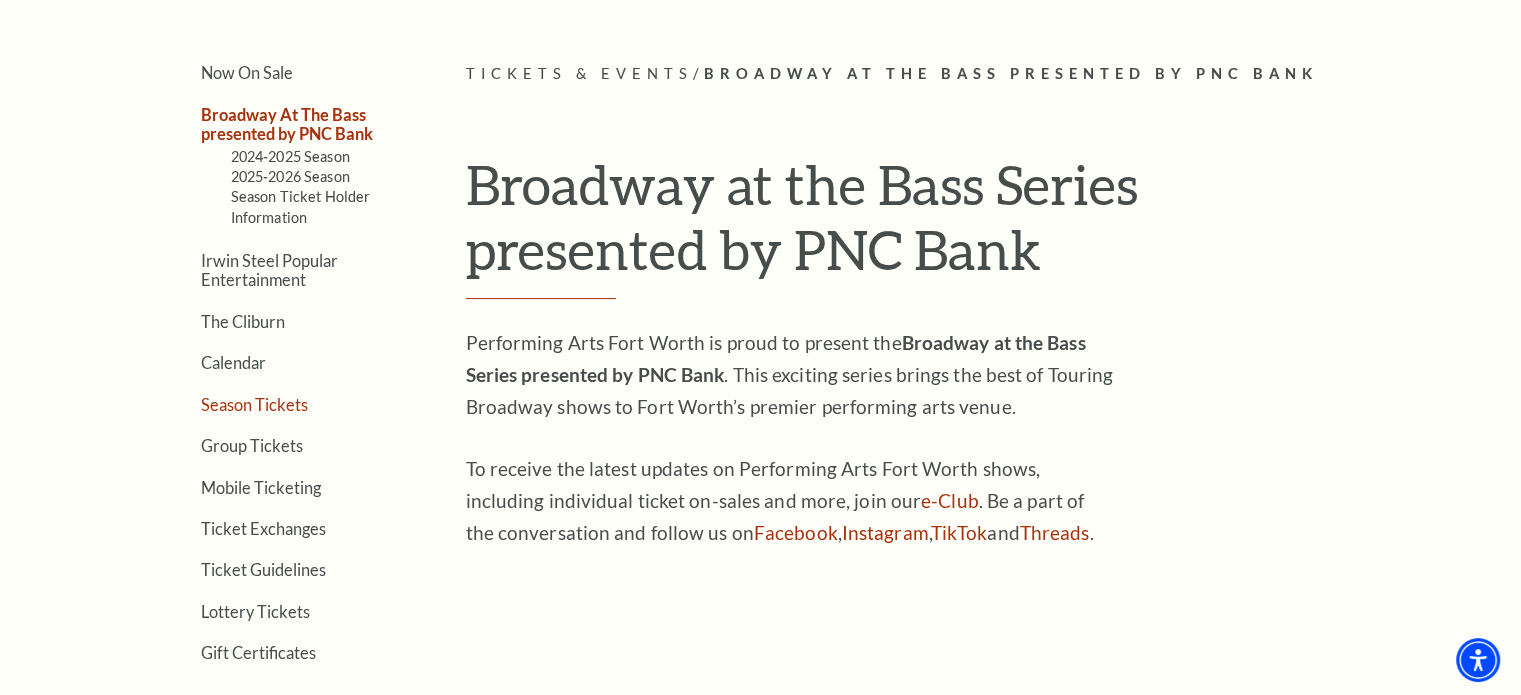 click on "Season Tickets" at bounding box center (254, 404) 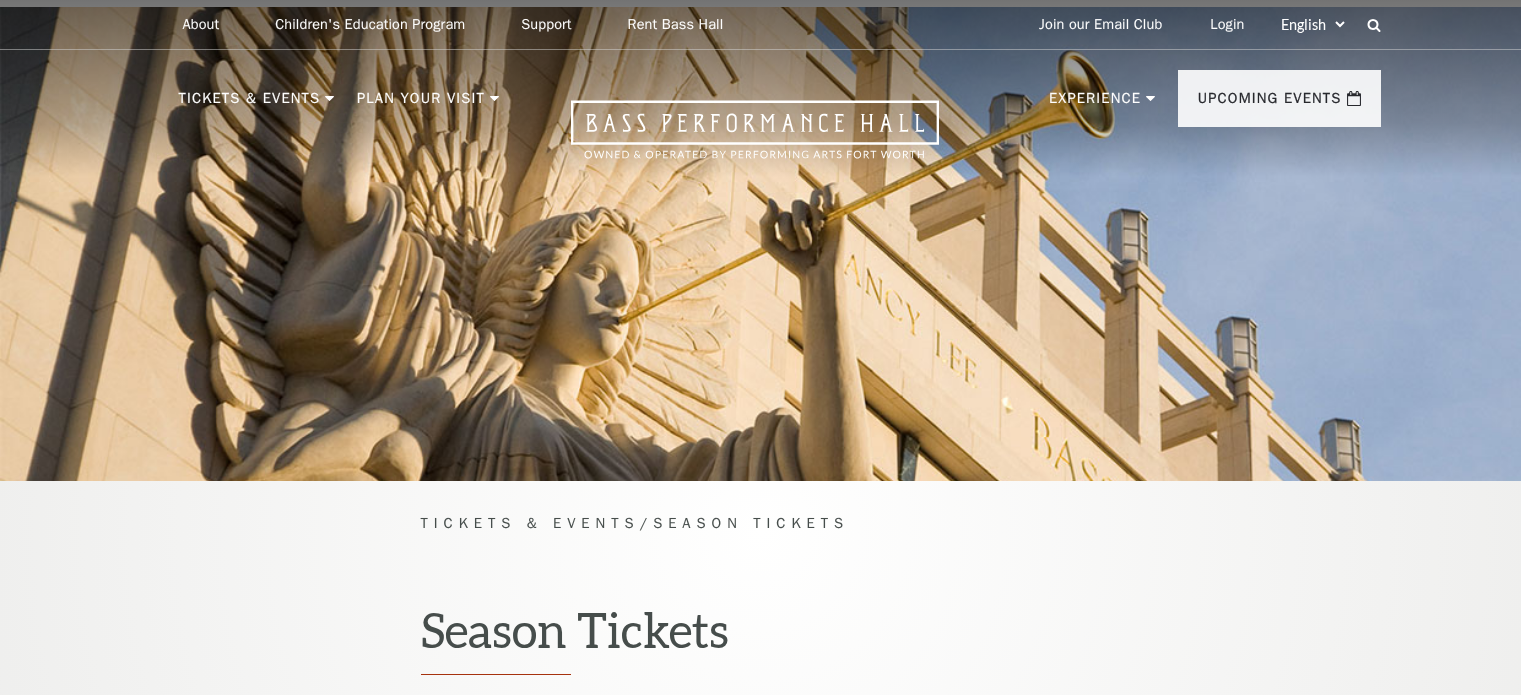 scroll, scrollTop: 0, scrollLeft: 0, axis: both 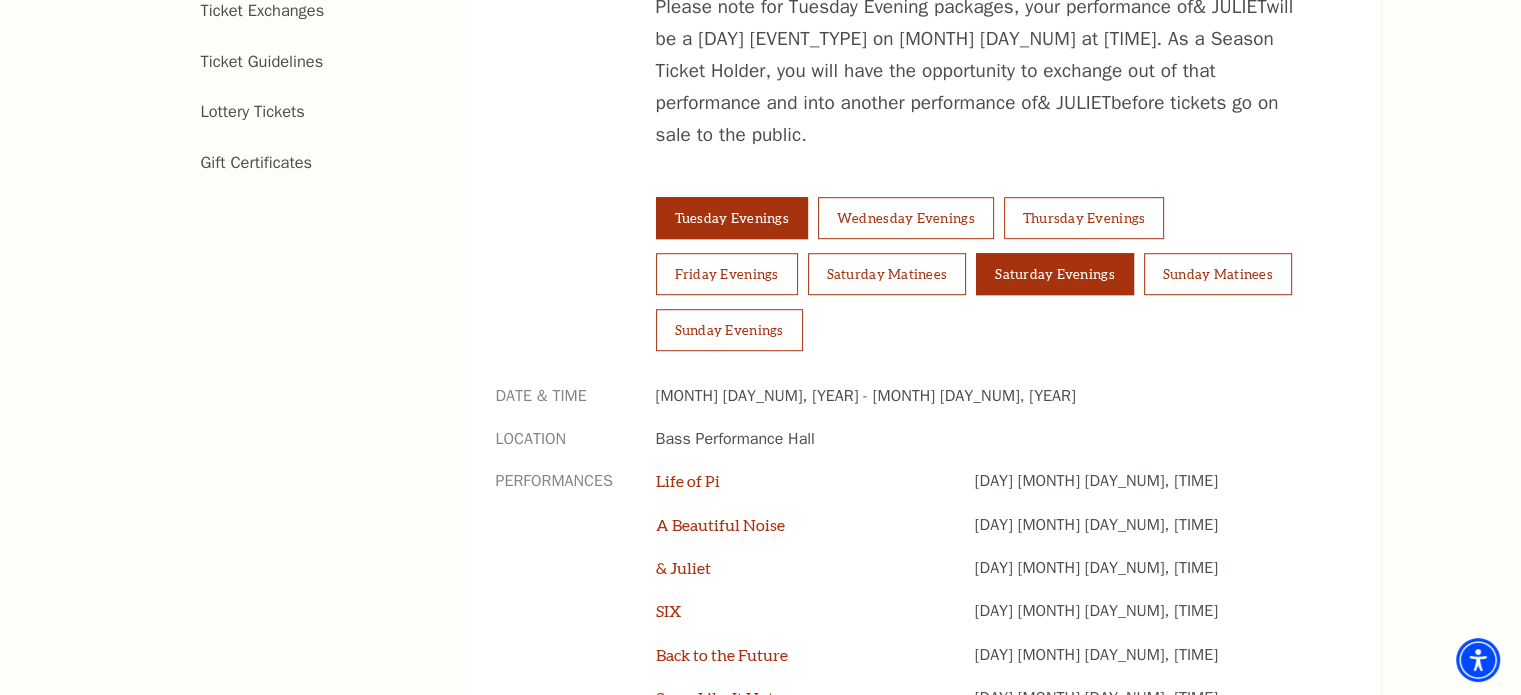 click on "Saturday Evenings" at bounding box center [1055, 274] 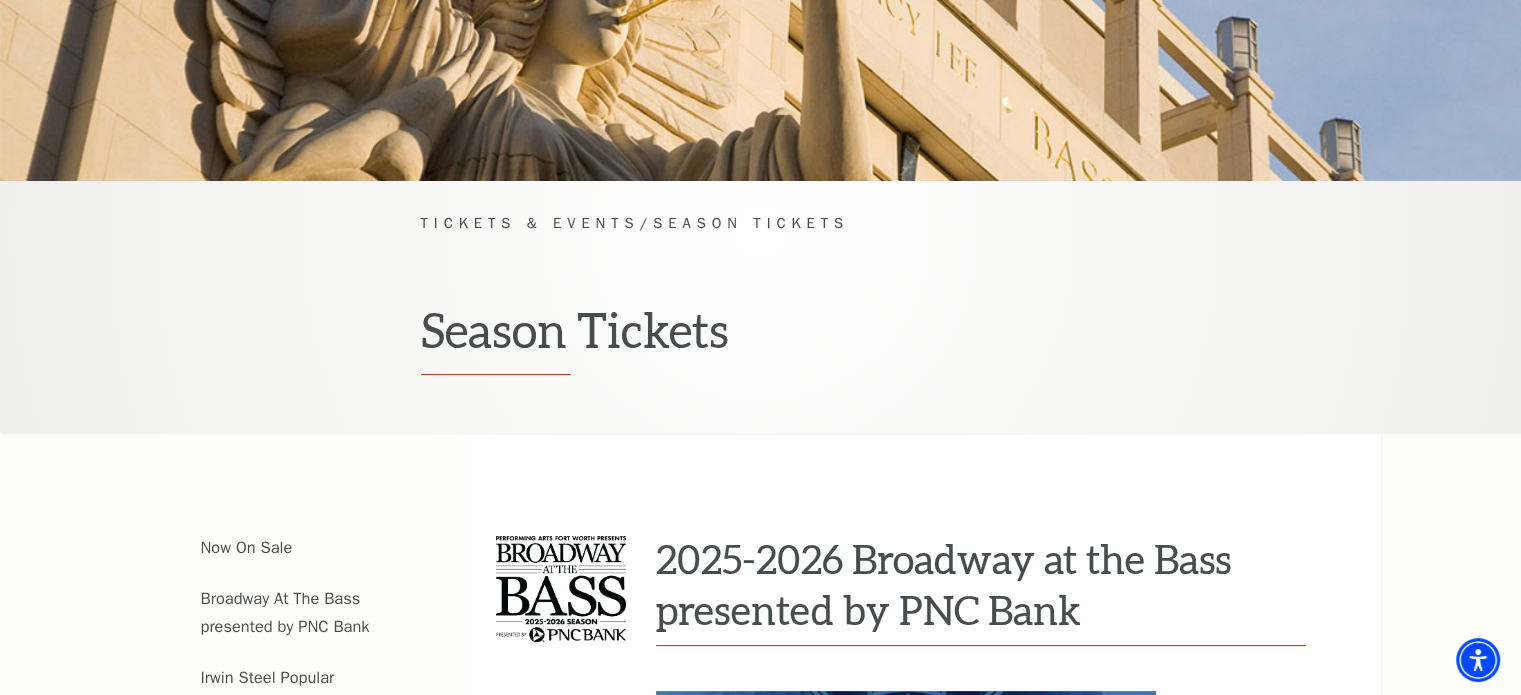 scroll, scrollTop: 0, scrollLeft: 0, axis: both 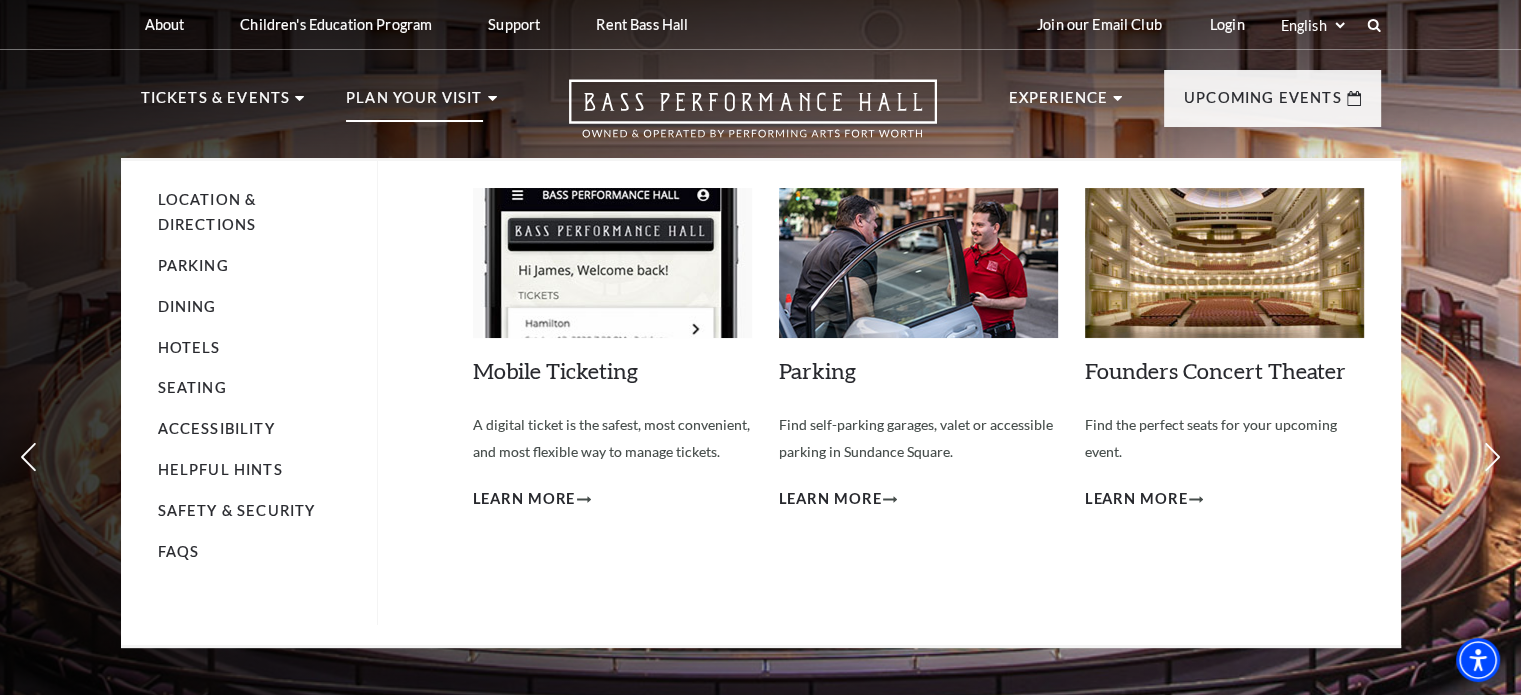 click 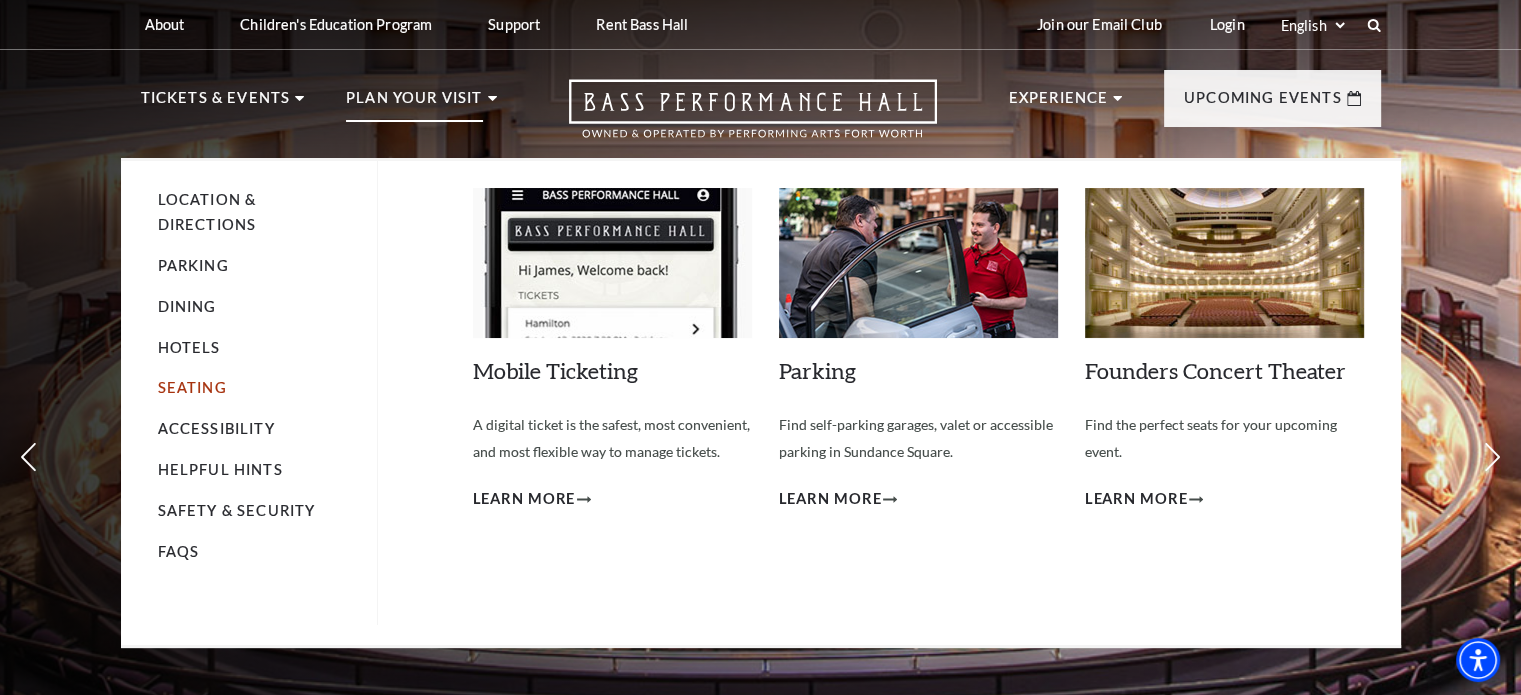 click on "Seating" at bounding box center [192, 387] 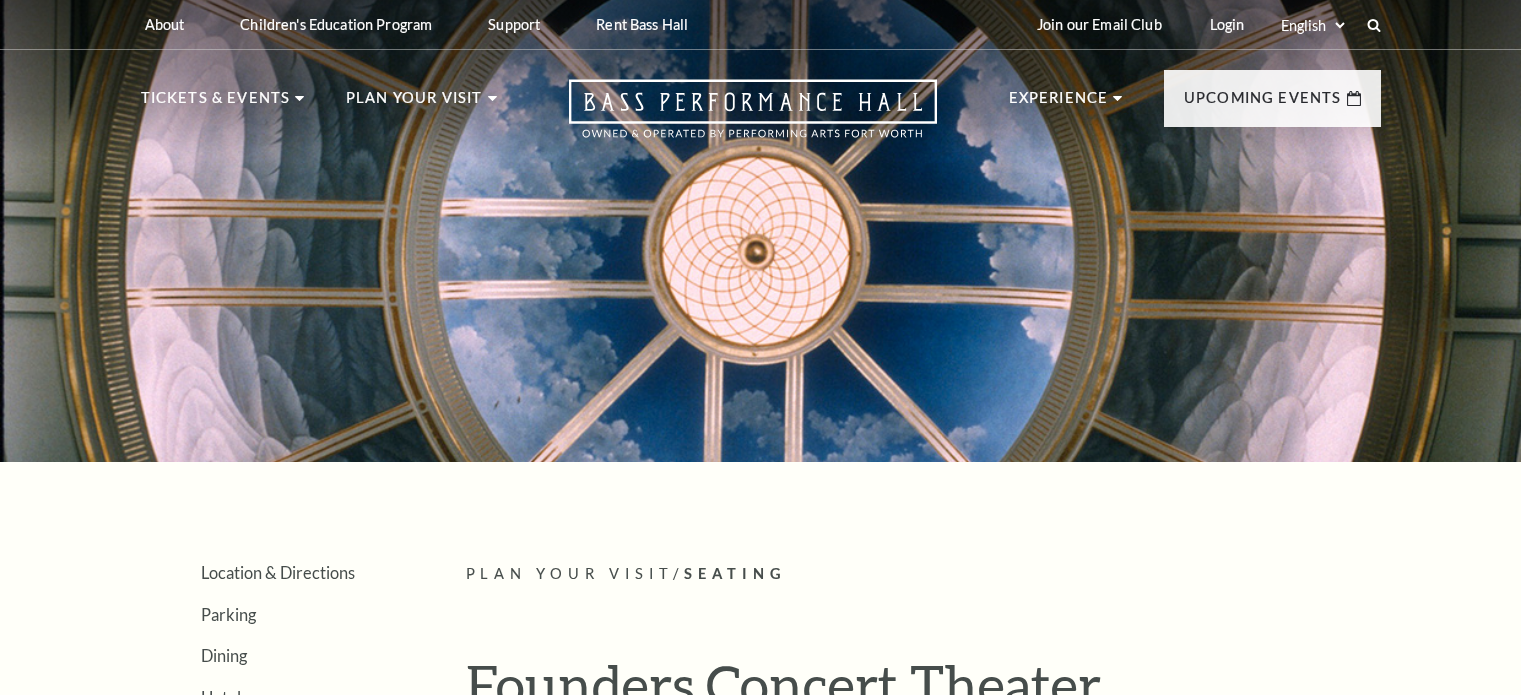 scroll, scrollTop: 0, scrollLeft: 0, axis: both 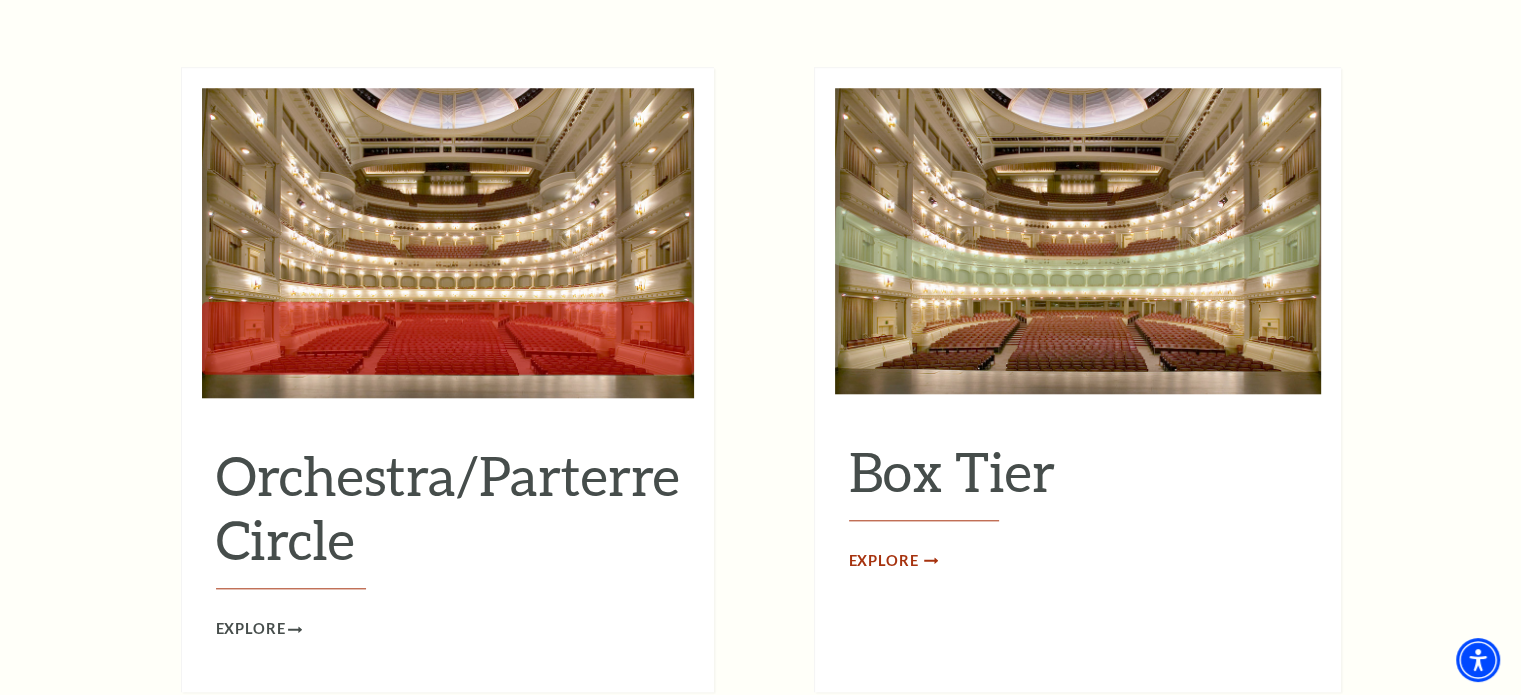 click on "Explore" at bounding box center (884, 561) 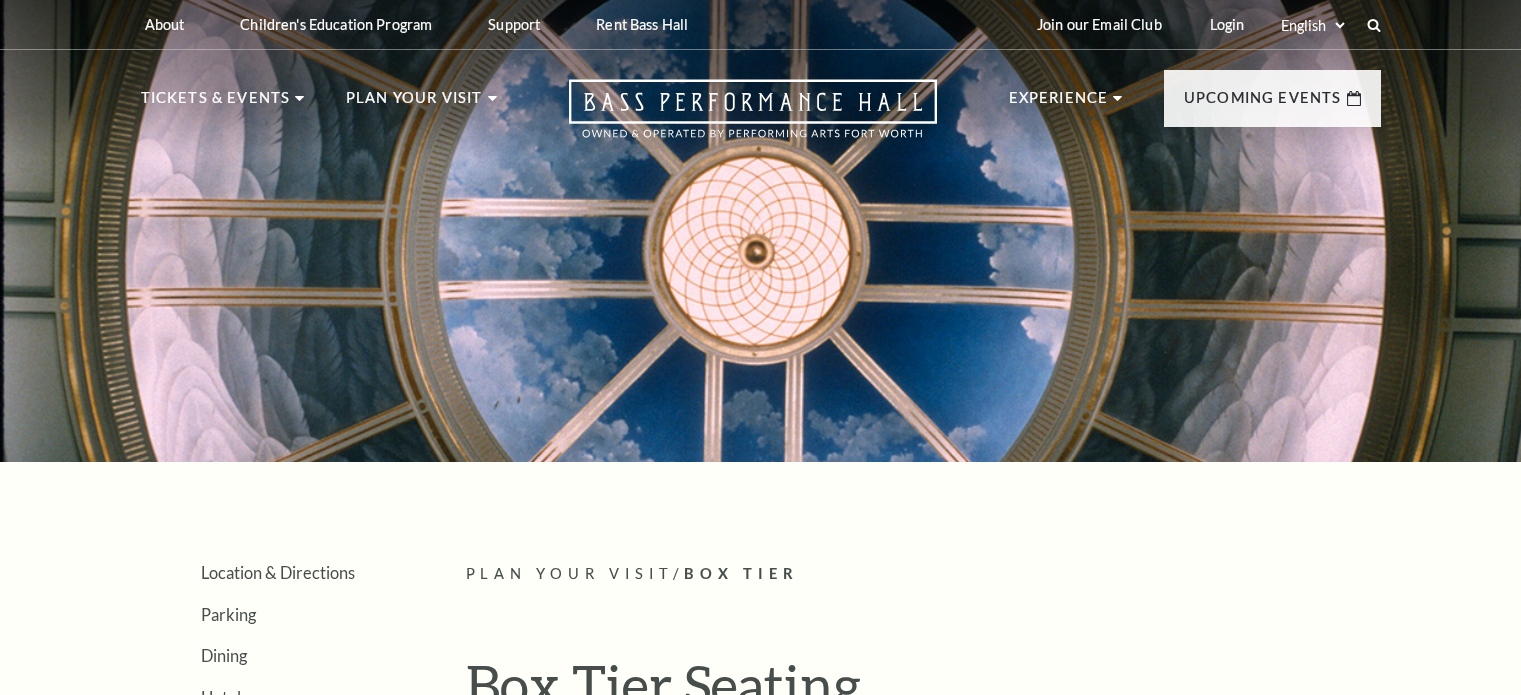 scroll, scrollTop: 0, scrollLeft: 0, axis: both 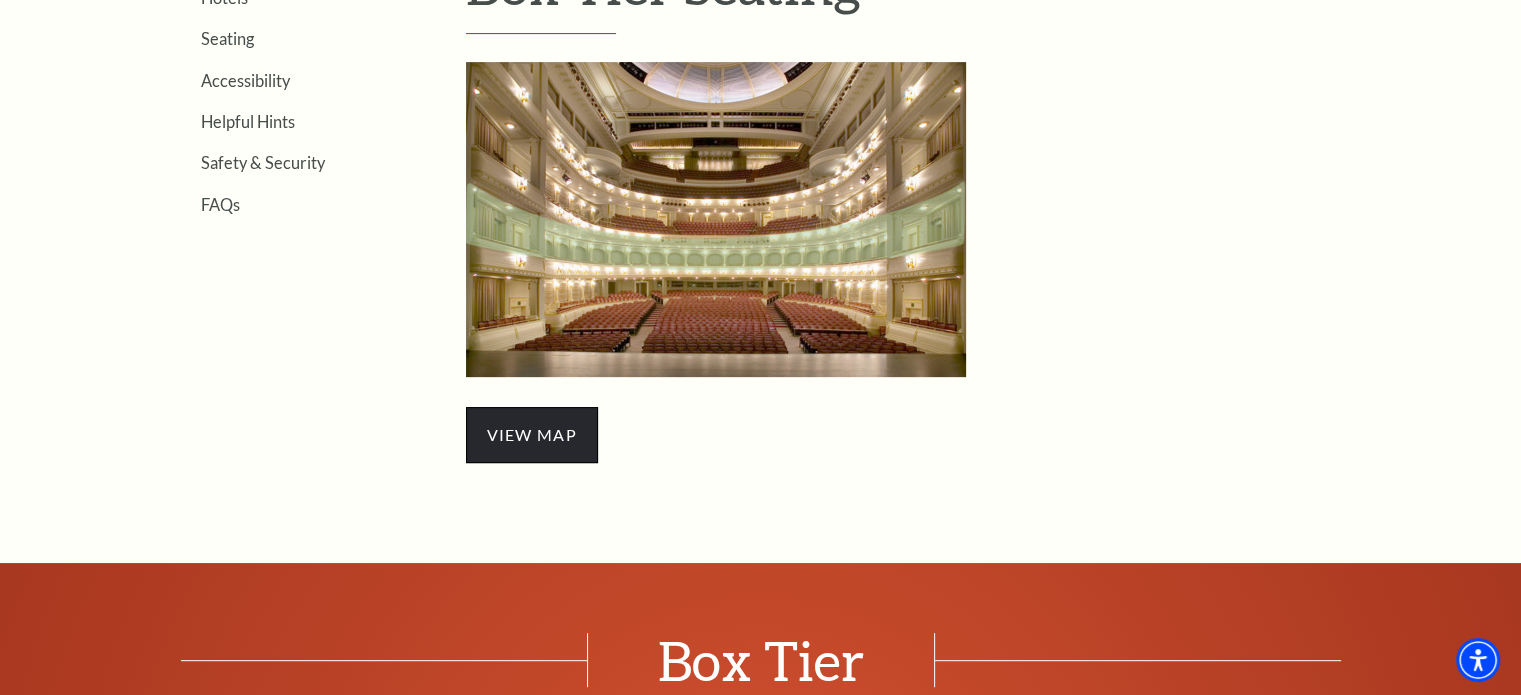click on "view map" at bounding box center [532, 435] 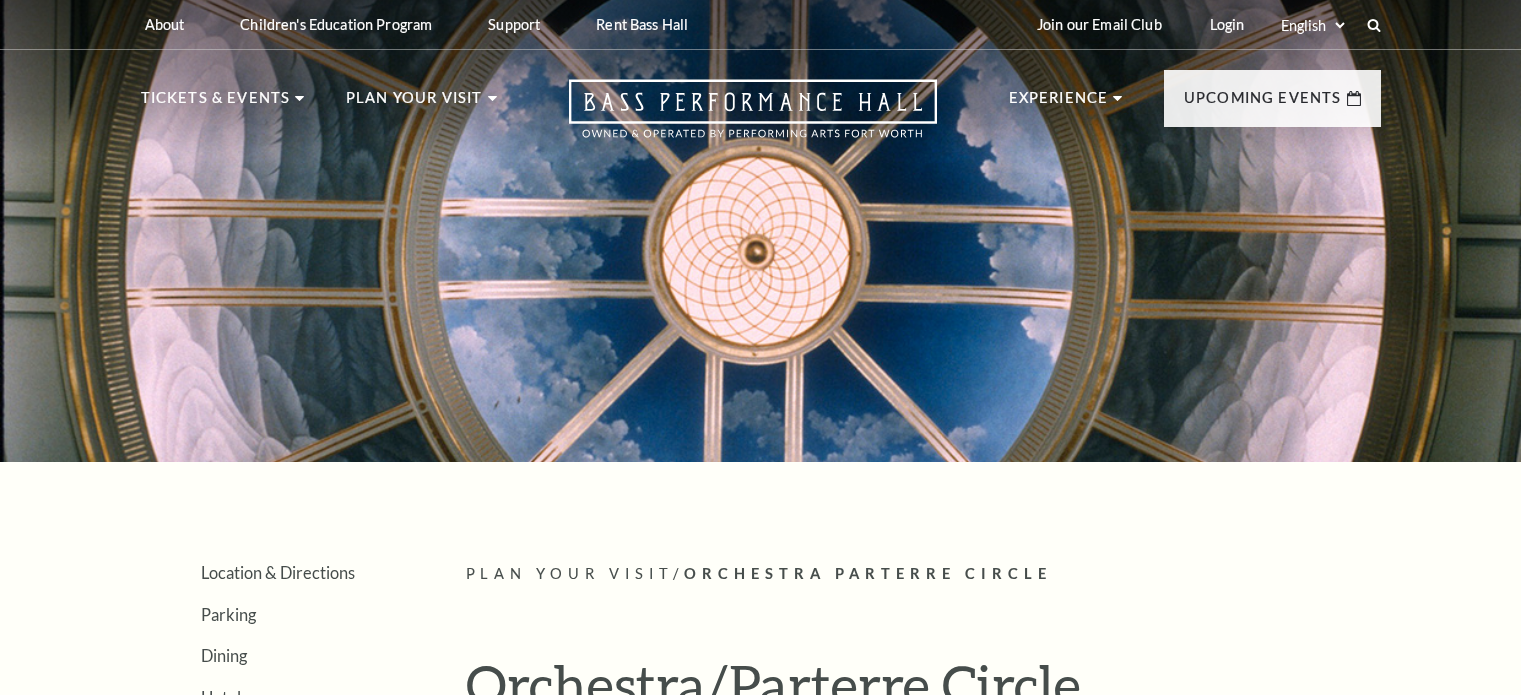 scroll, scrollTop: 0, scrollLeft: 0, axis: both 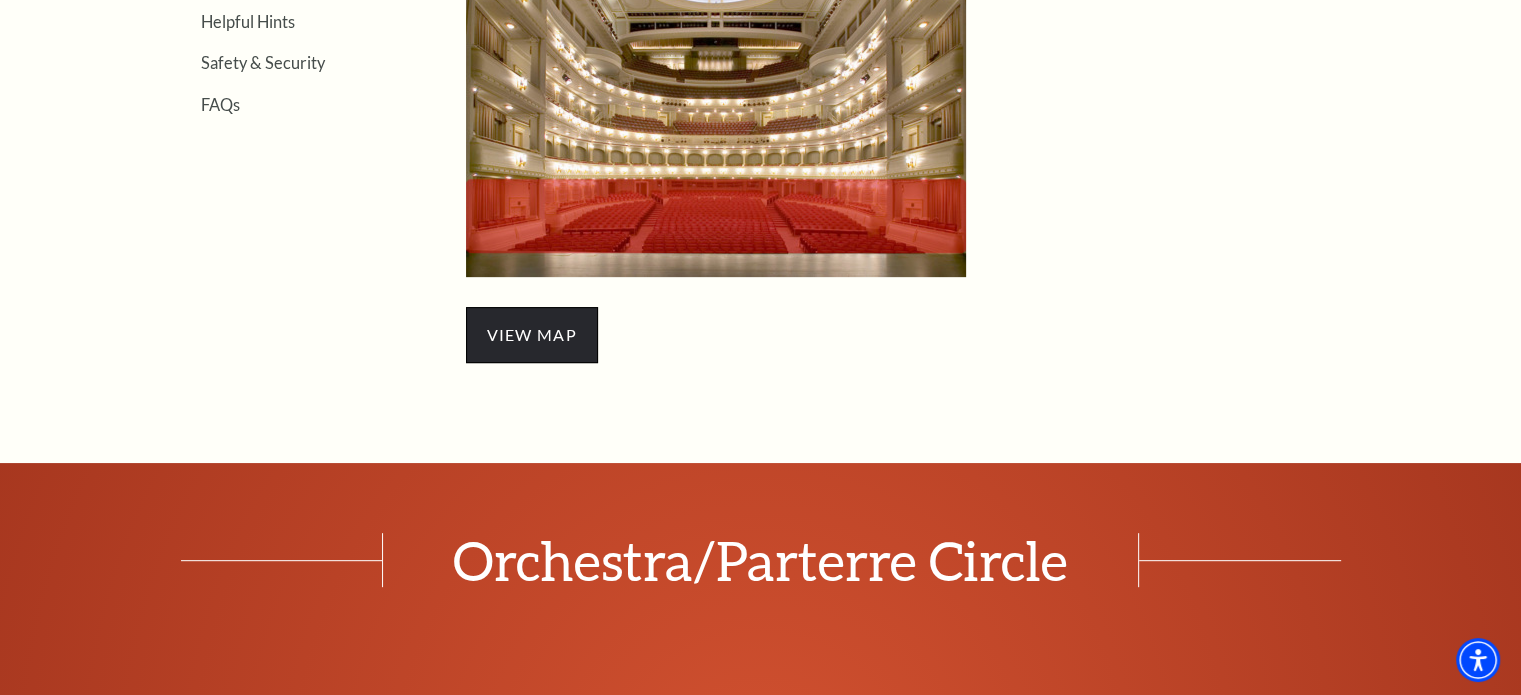 click on "view map" at bounding box center (532, 335) 